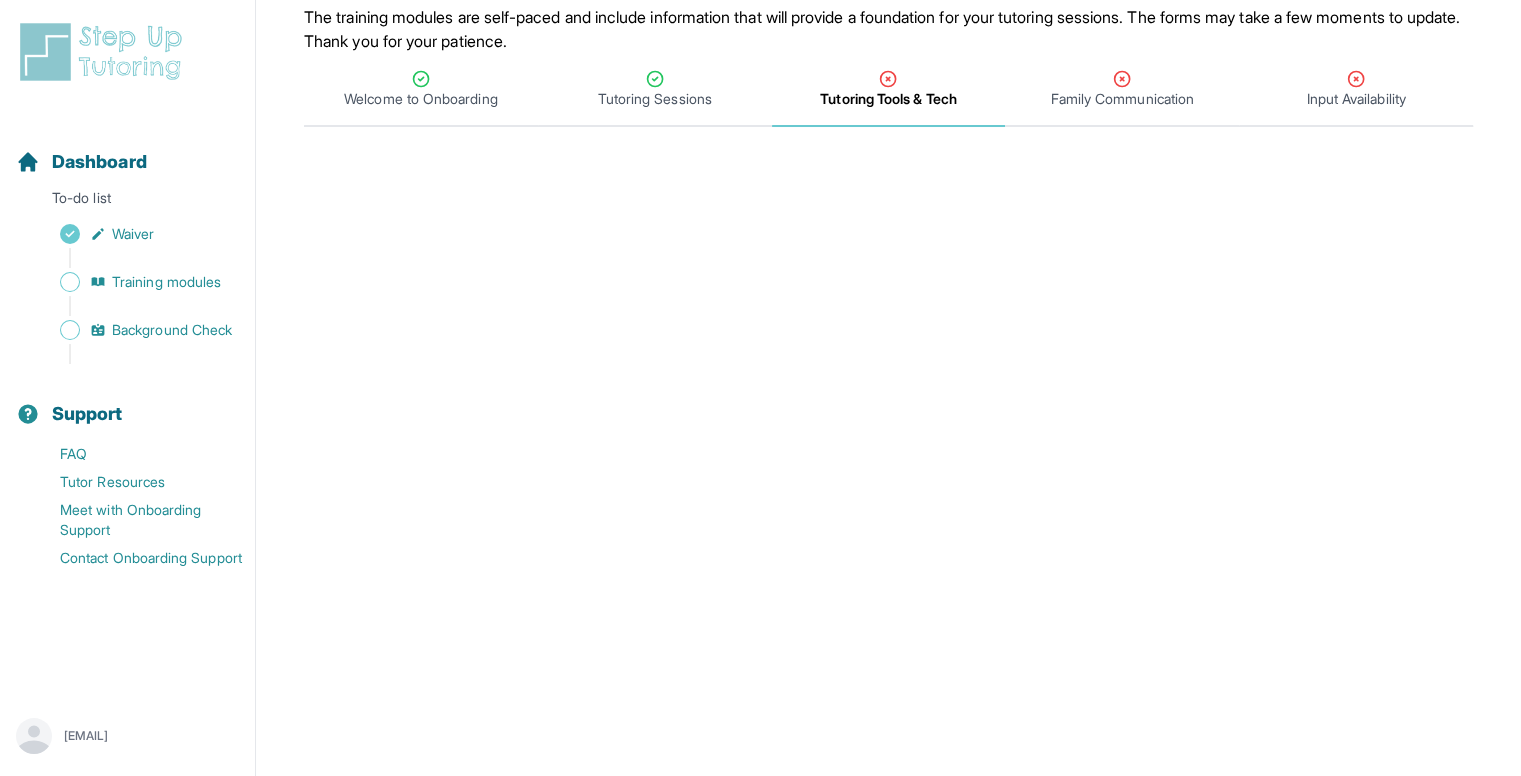 scroll, scrollTop: 234, scrollLeft: 0, axis: vertical 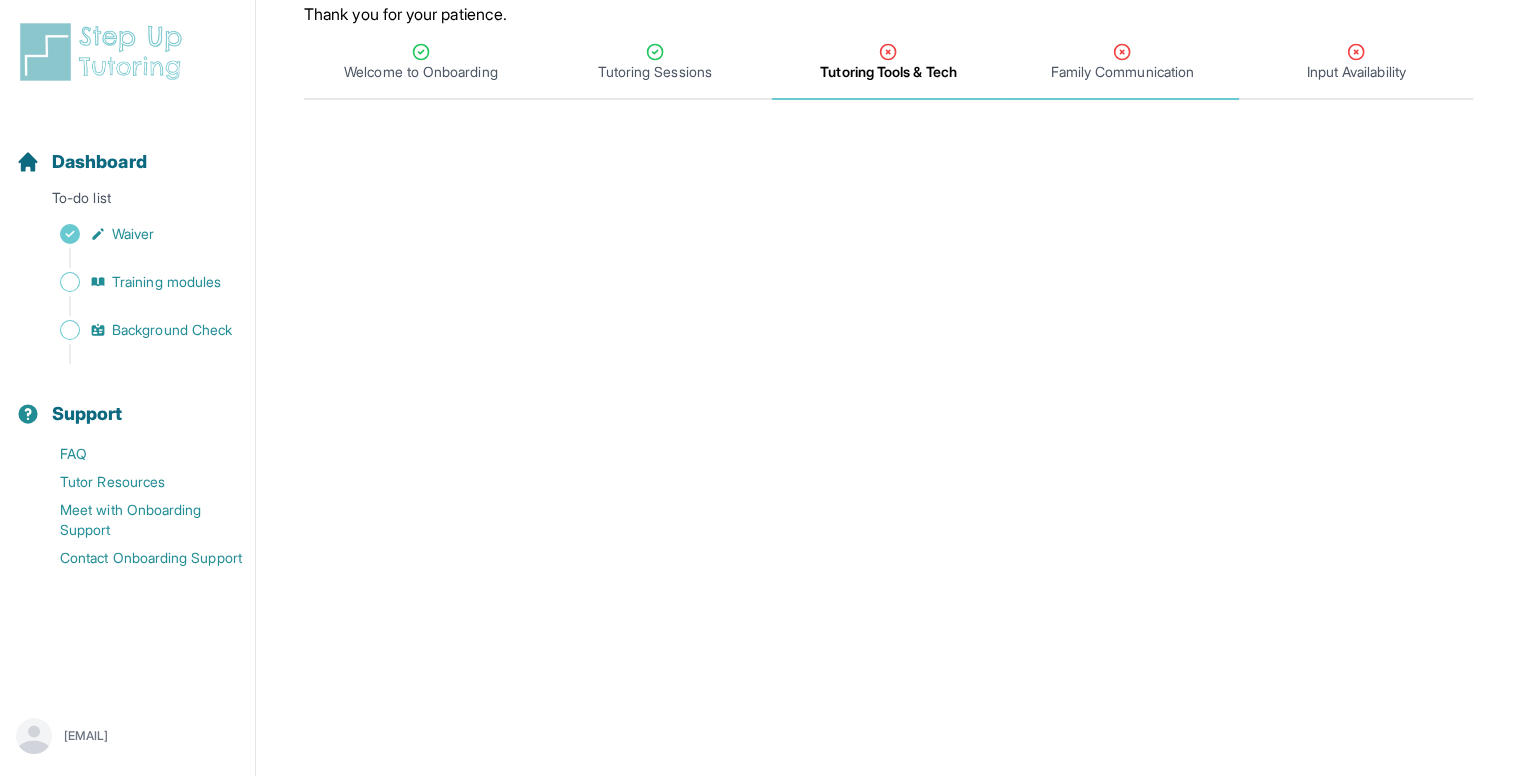 click on "Family Communication" at bounding box center (1122, 72) 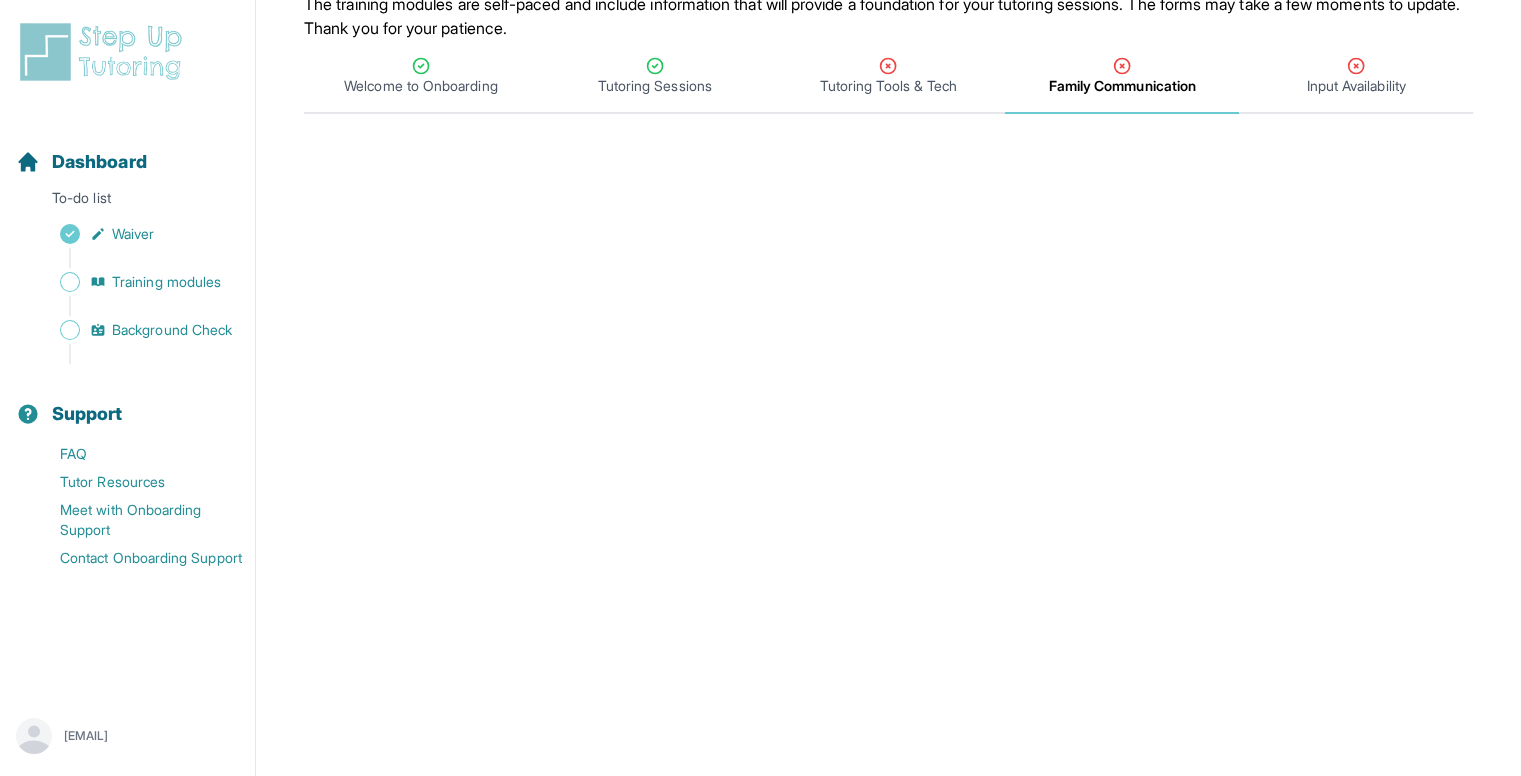scroll, scrollTop: 221, scrollLeft: 0, axis: vertical 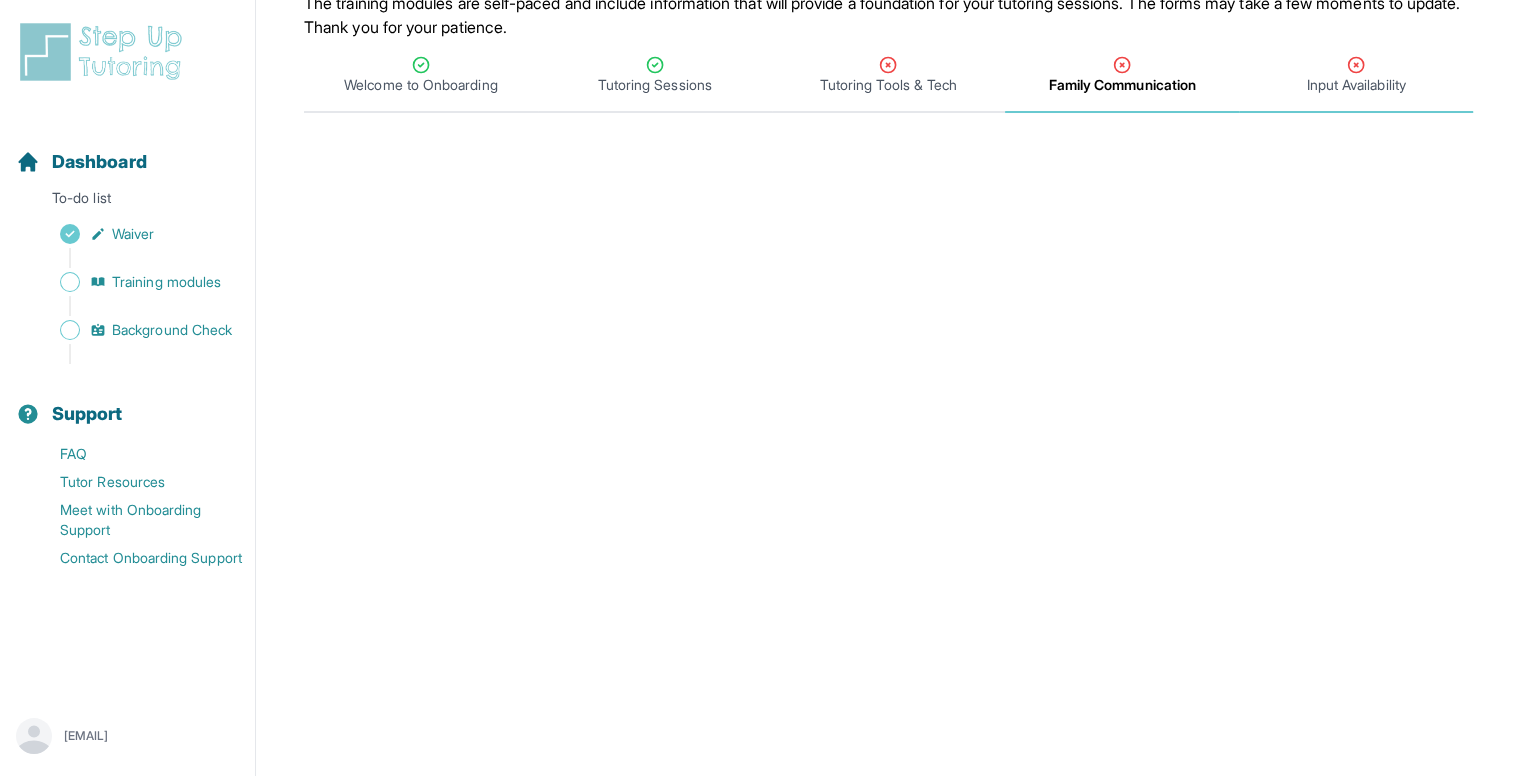 click on "Input Availability" at bounding box center (1356, 76) 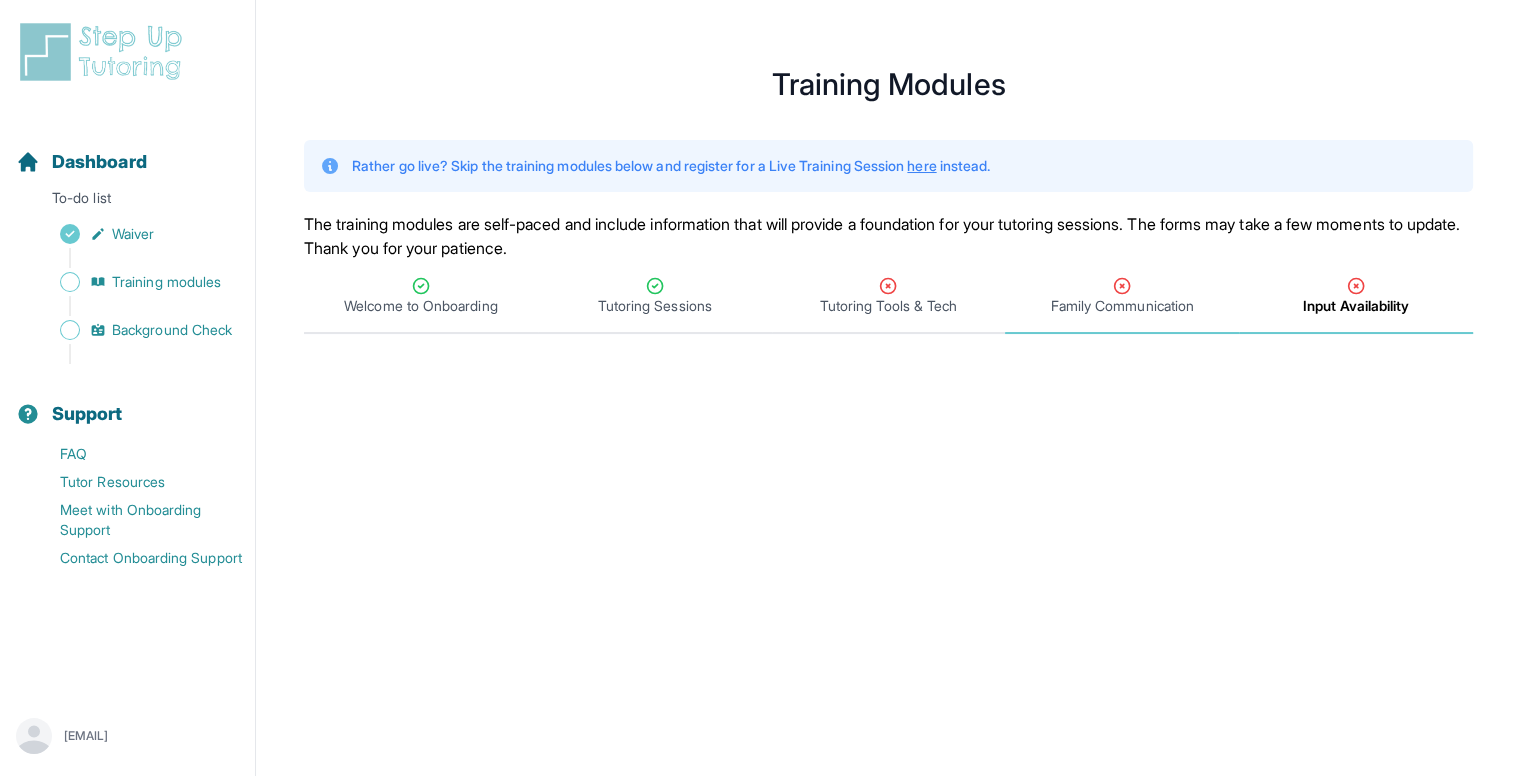 scroll, scrollTop: 0, scrollLeft: 0, axis: both 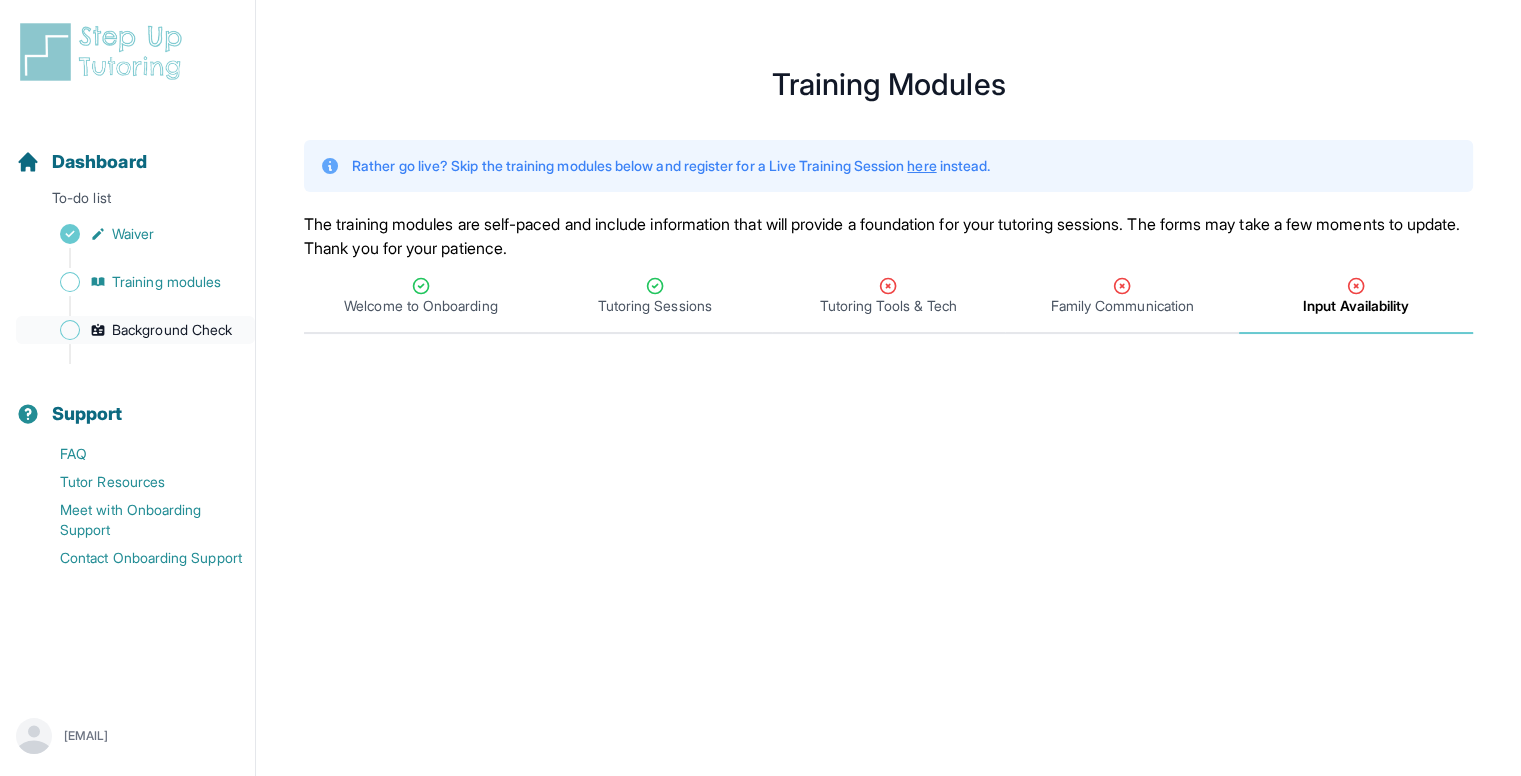 click on "Background Check" at bounding box center (172, 330) 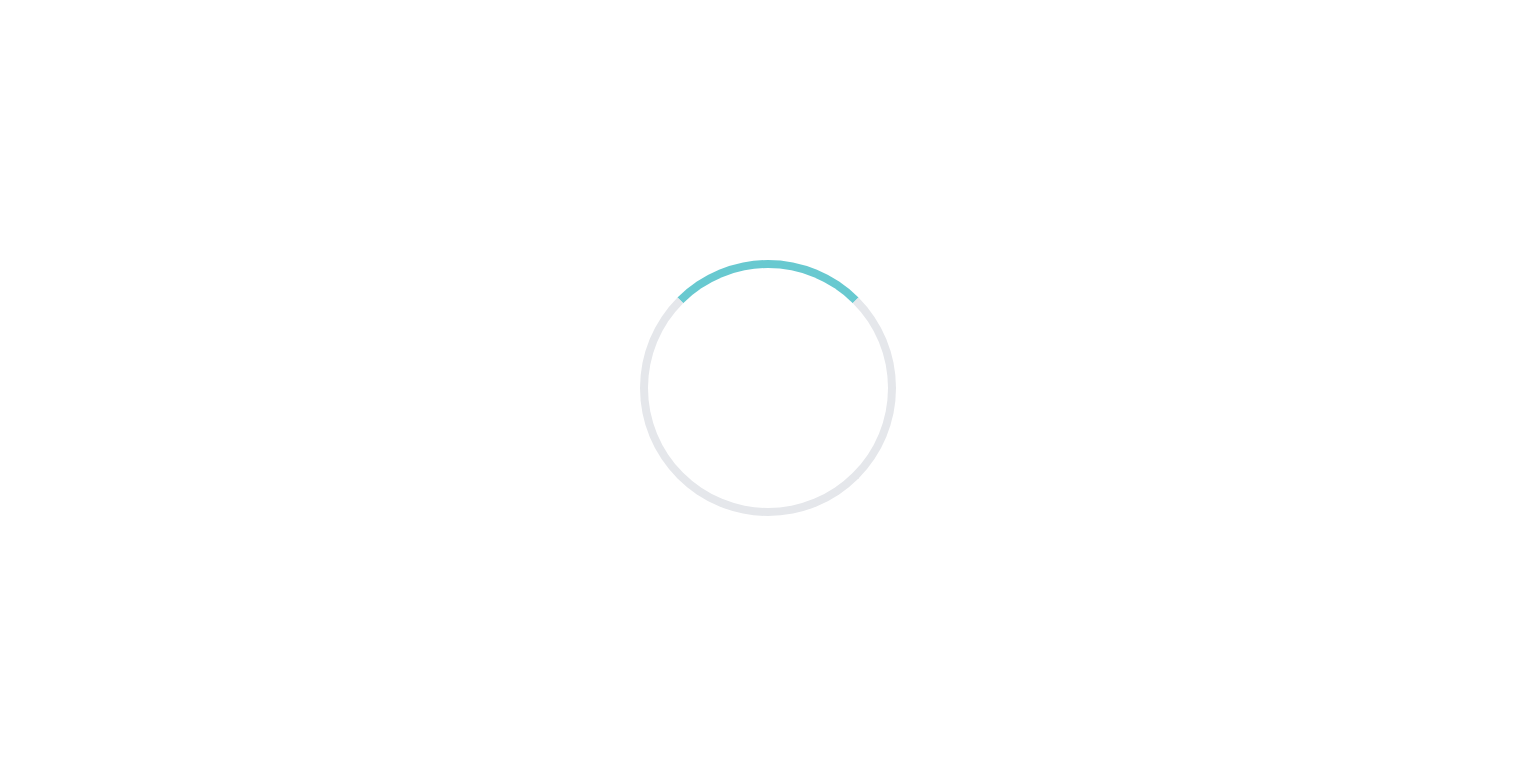 scroll, scrollTop: 0, scrollLeft: 0, axis: both 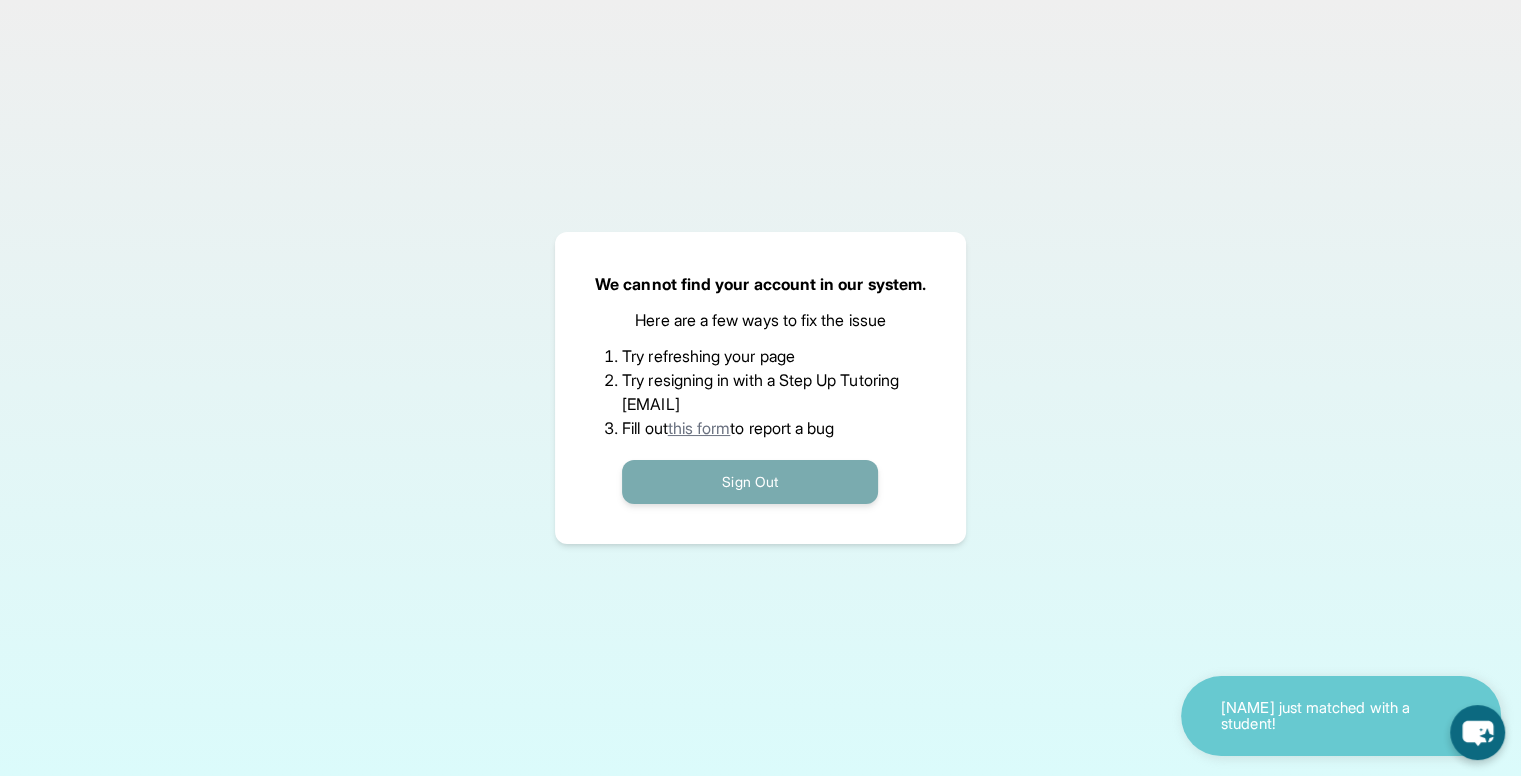 click on "Sign Out" at bounding box center (750, 482) 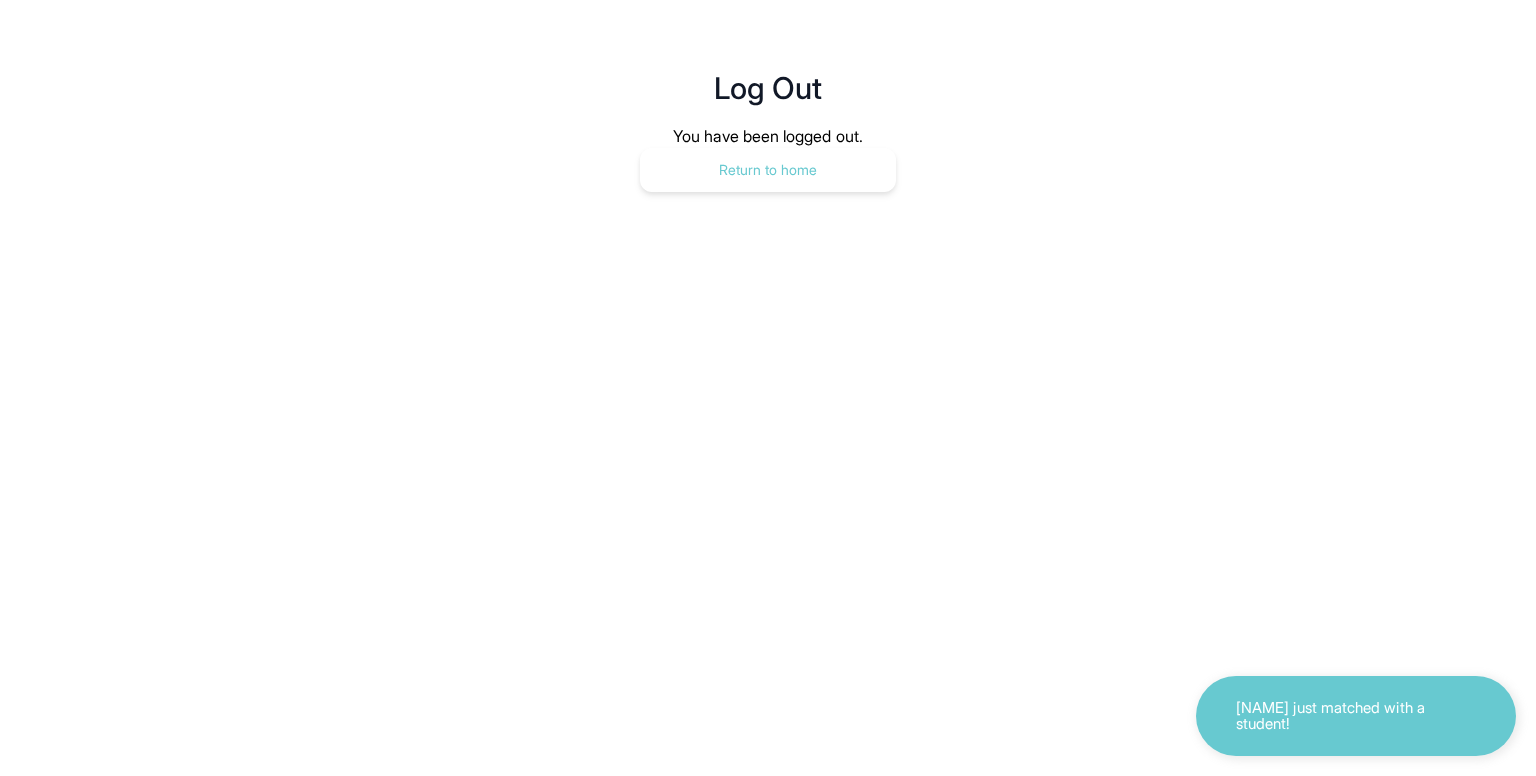 click on "Return to home" at bounding box center (768, 170) 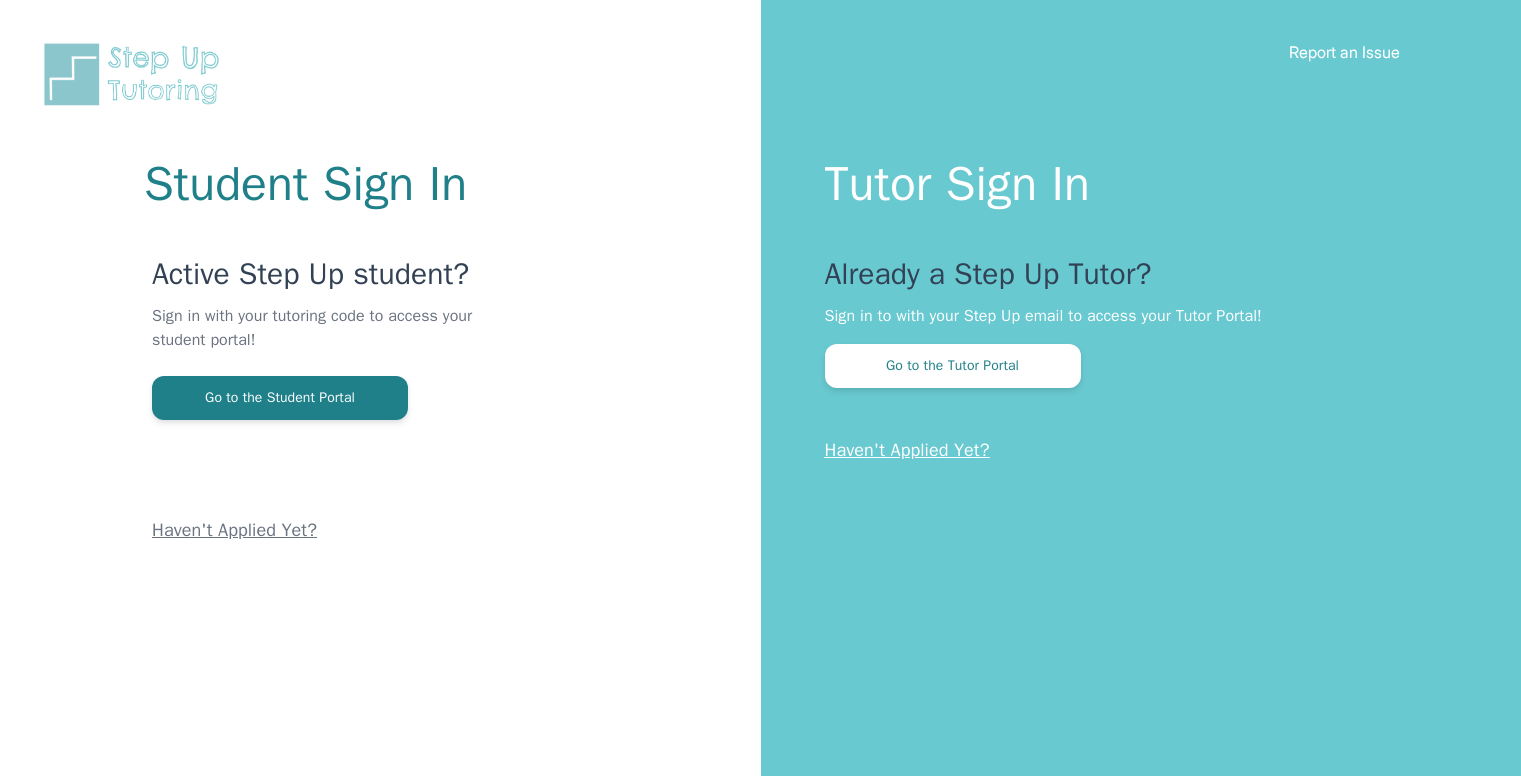 scroll, scrollTop: 0, scrollLeft: 0, axis: both 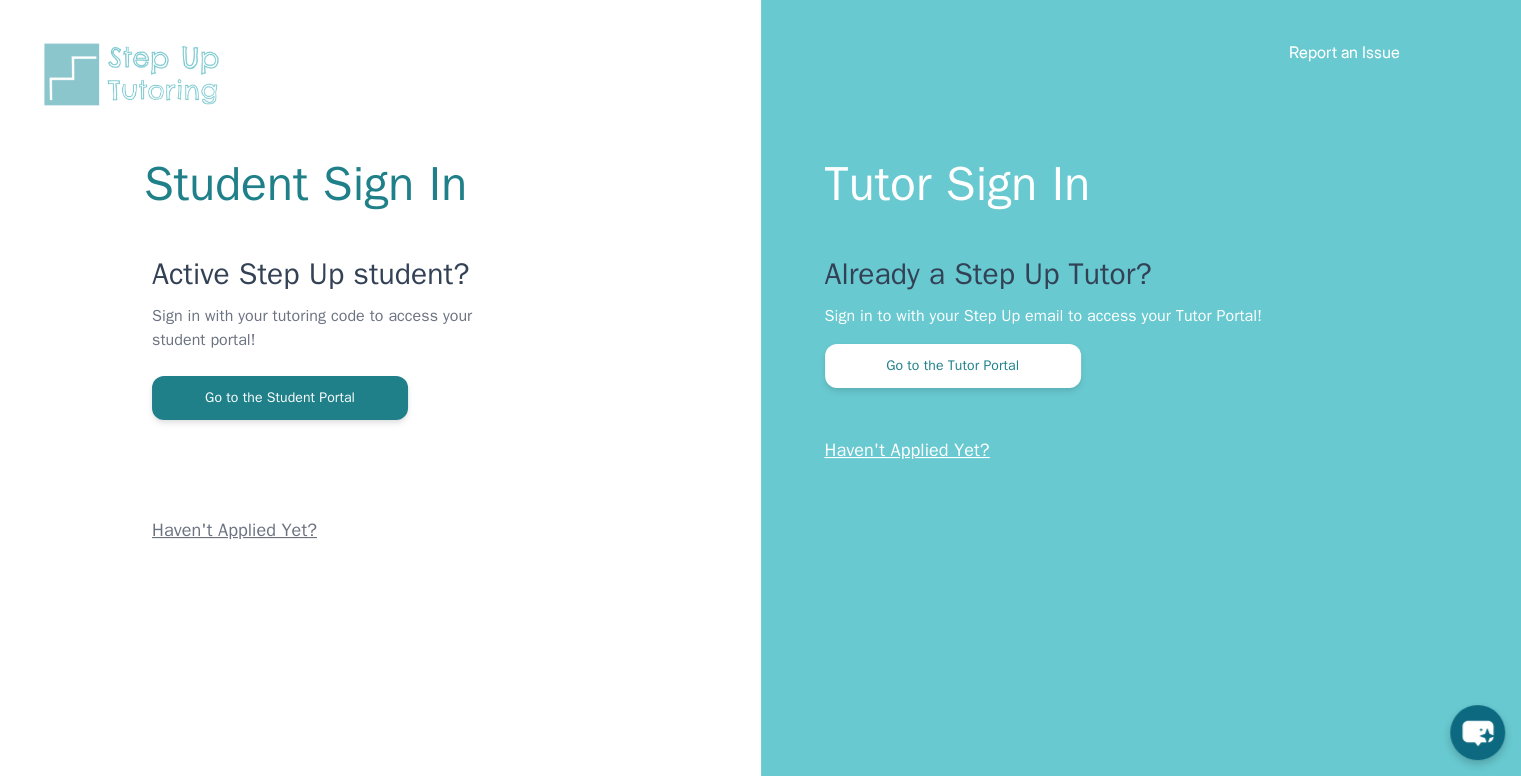 click on "Haven't Applied Yet?" at bounding box center [907, 450] 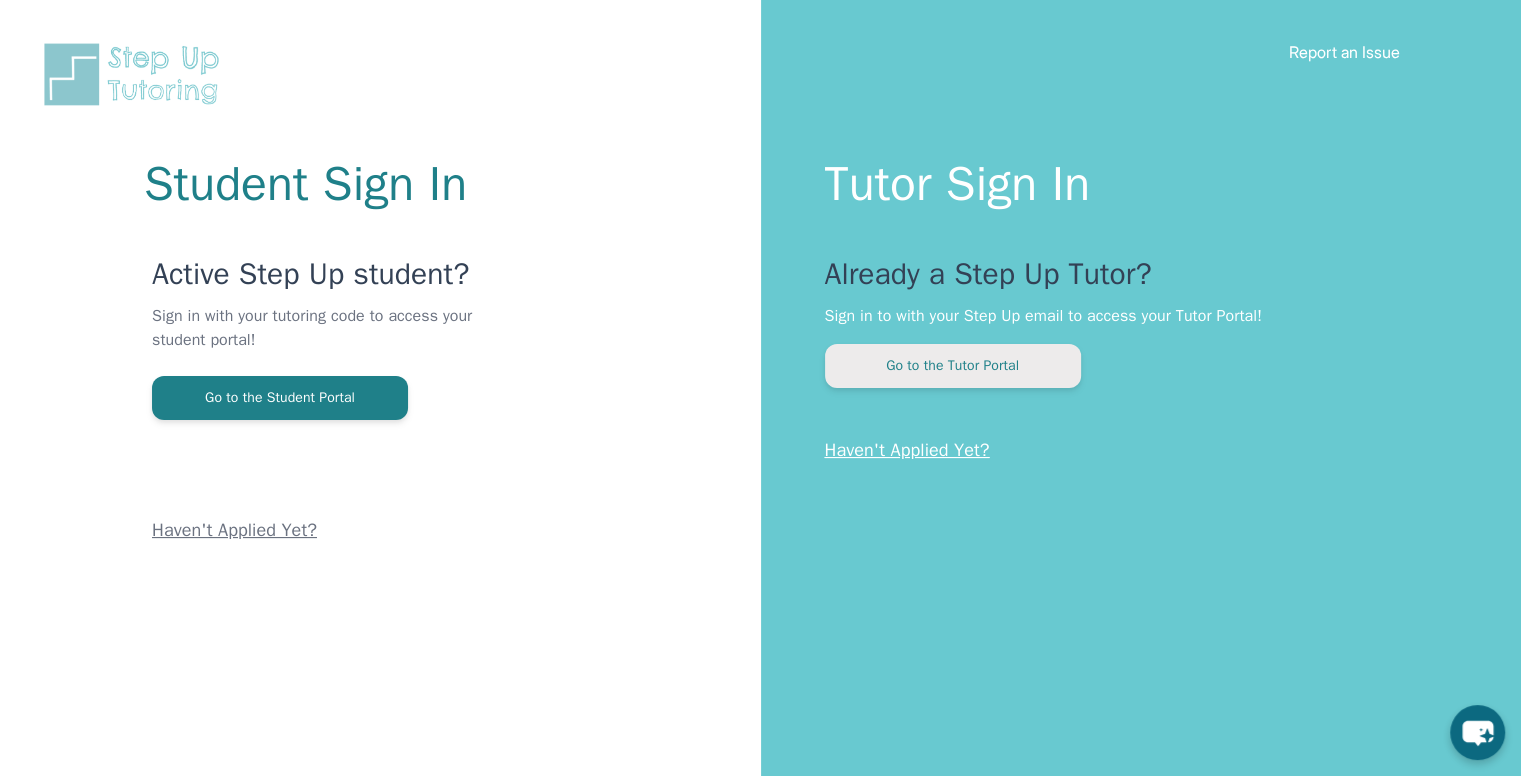 click on "Go to the Tutor Portal" at bounding box center [953, 366] 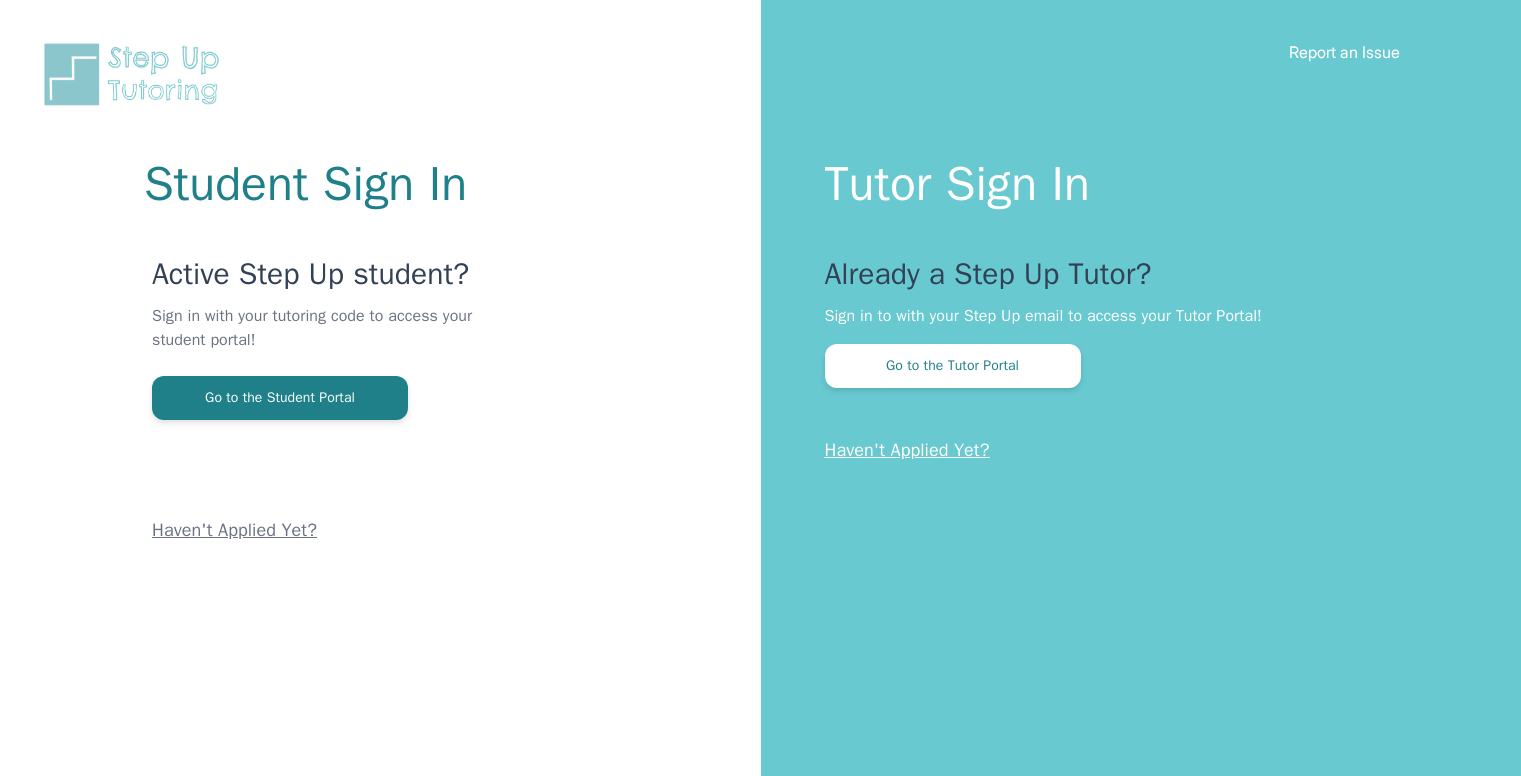 scroll, scrollTop: 0, scrollLeft: 0, axis: both 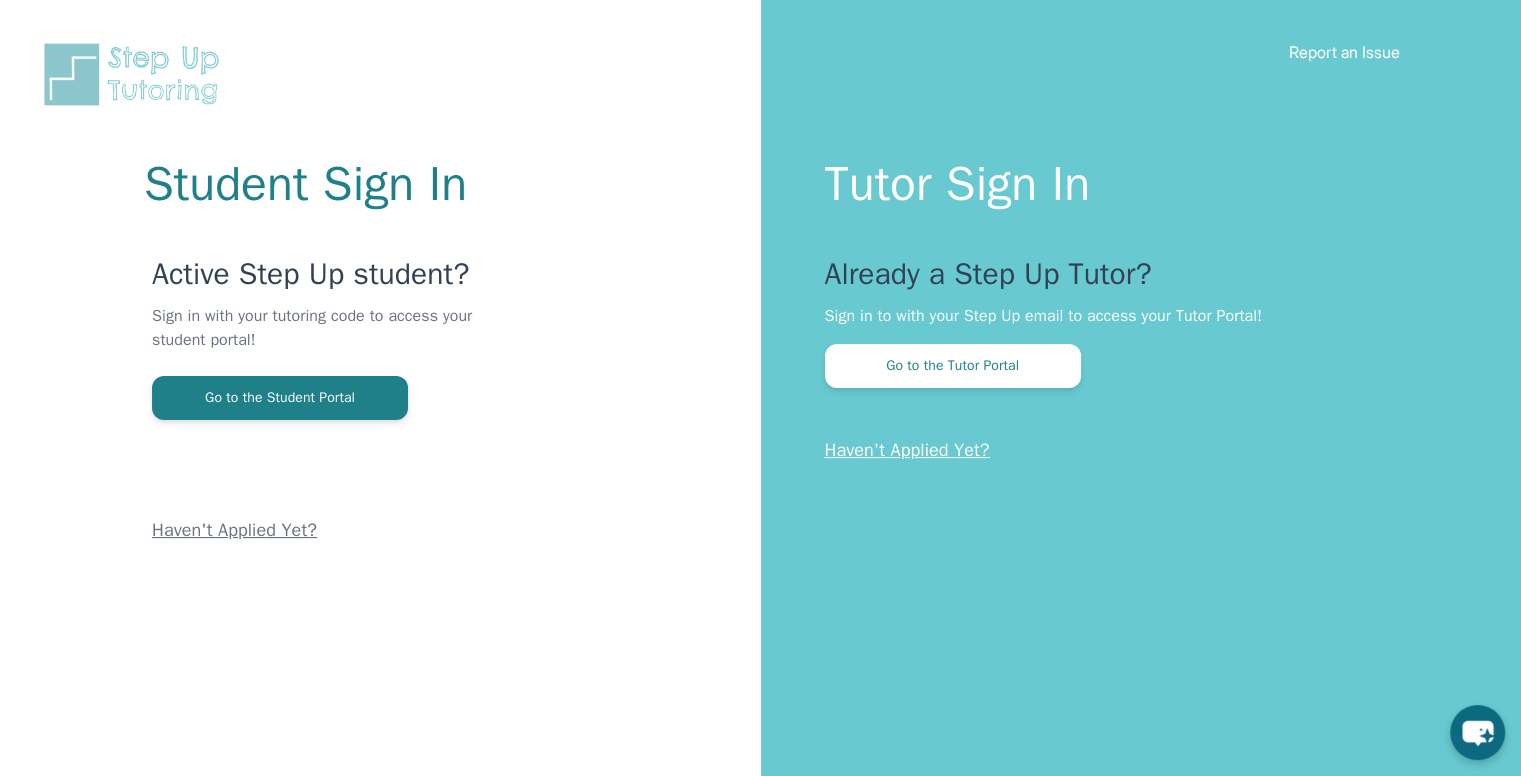 click on "Haven't Applied Yet?" at bounding box center [907, 450] 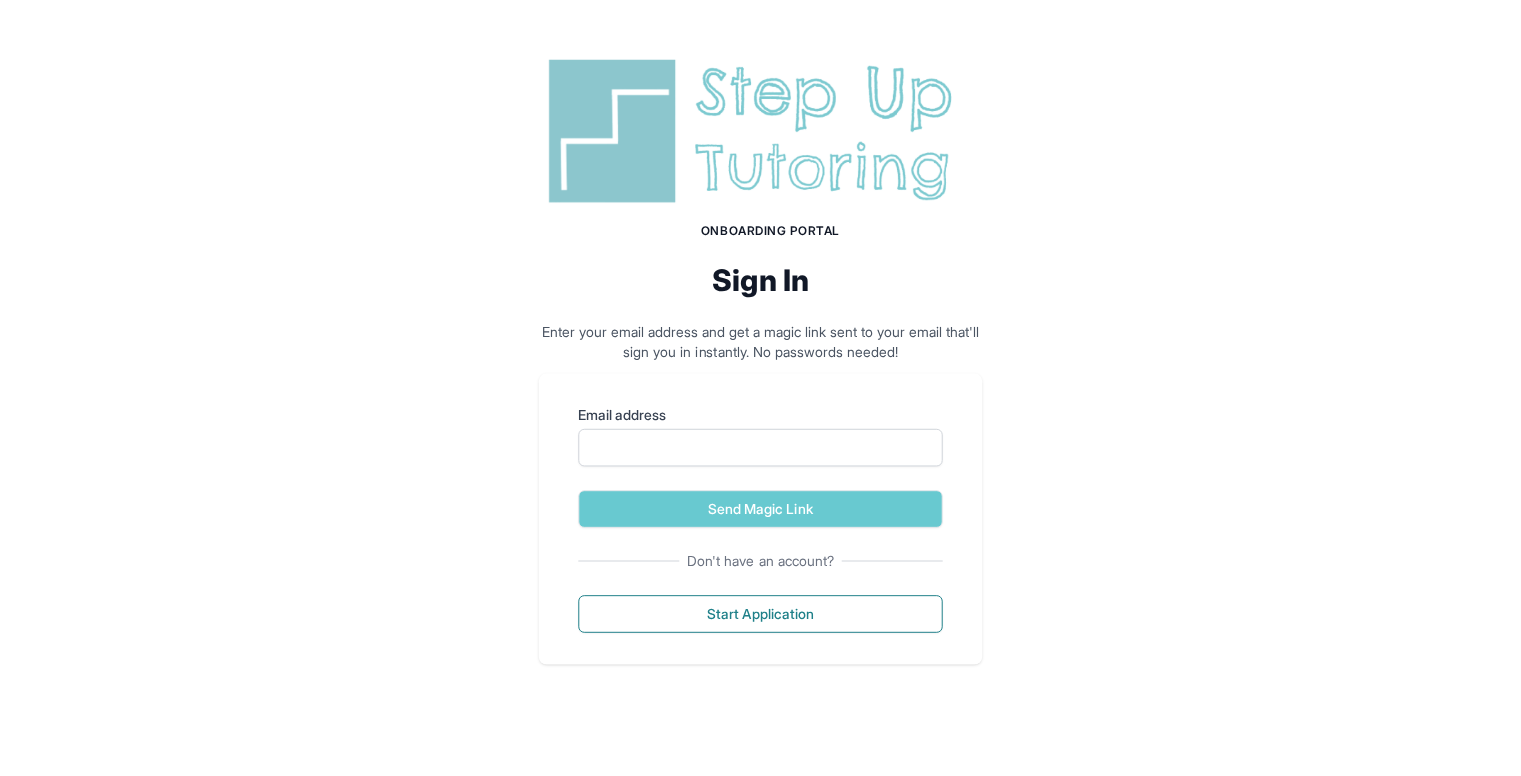 scroll, scrollTop: 0, scrollLeft: 0, axis: both 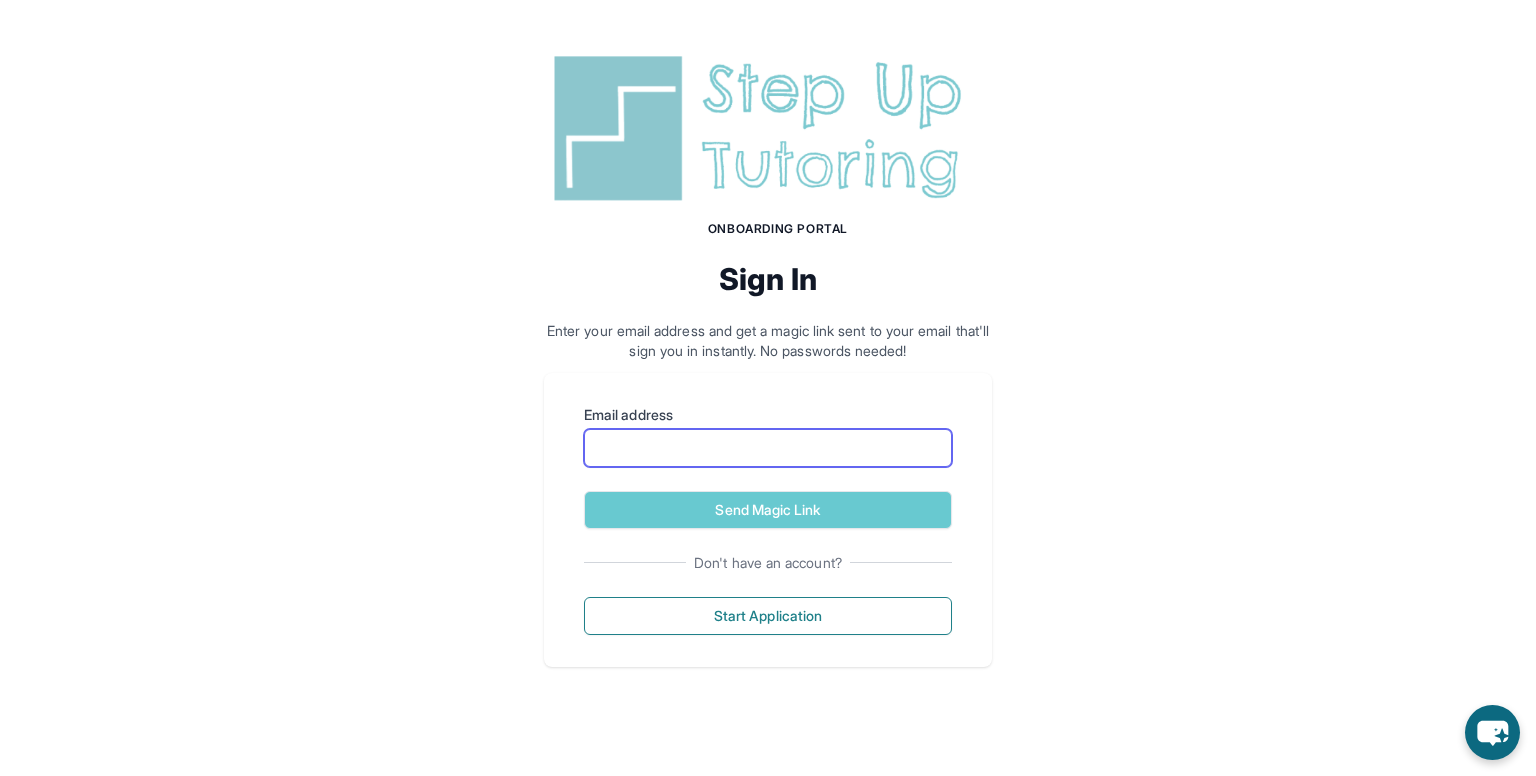 click on "Email address" at bounding box center (768, 448) 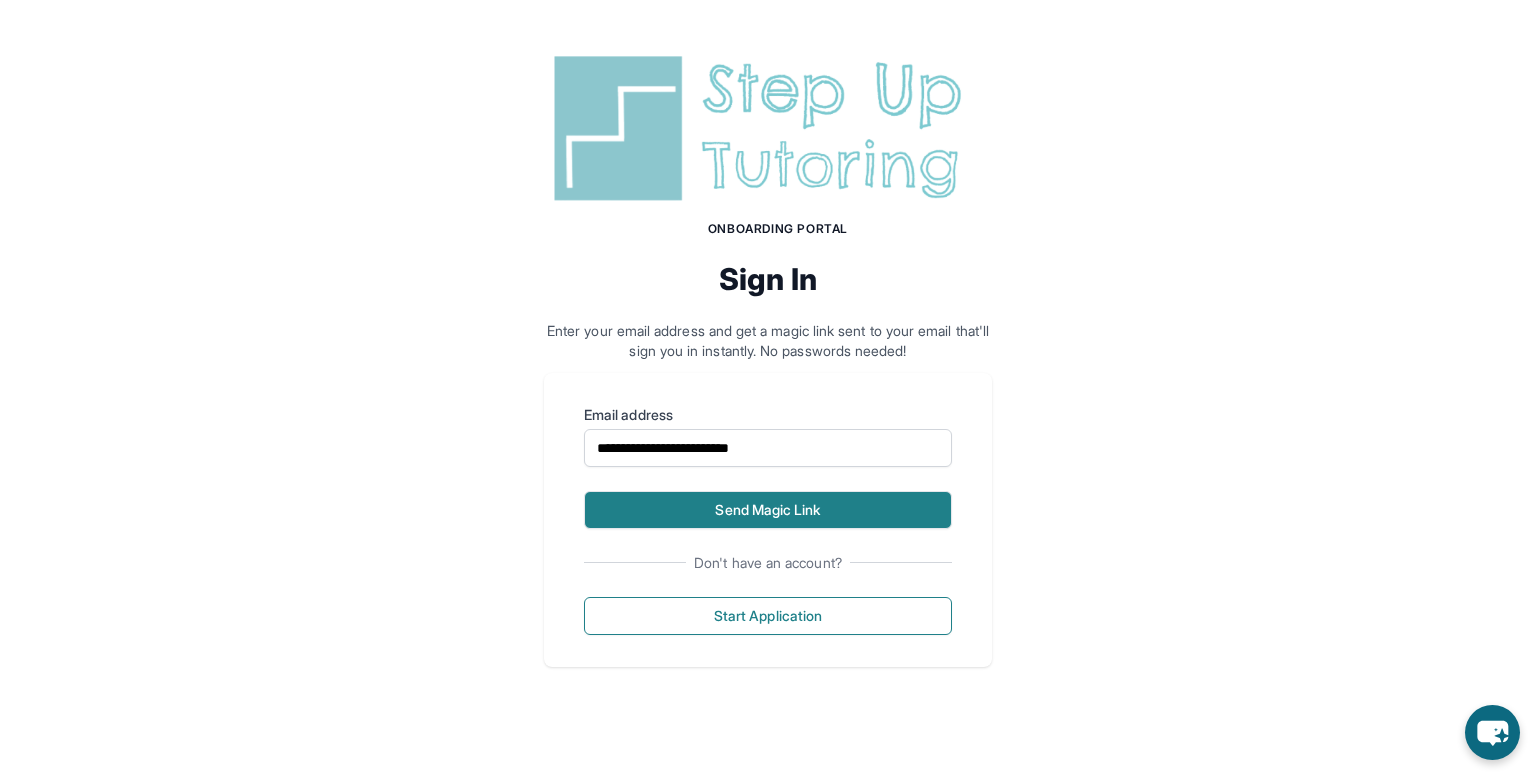 click on "Send Magic Link" at bounding box center [768, 510] 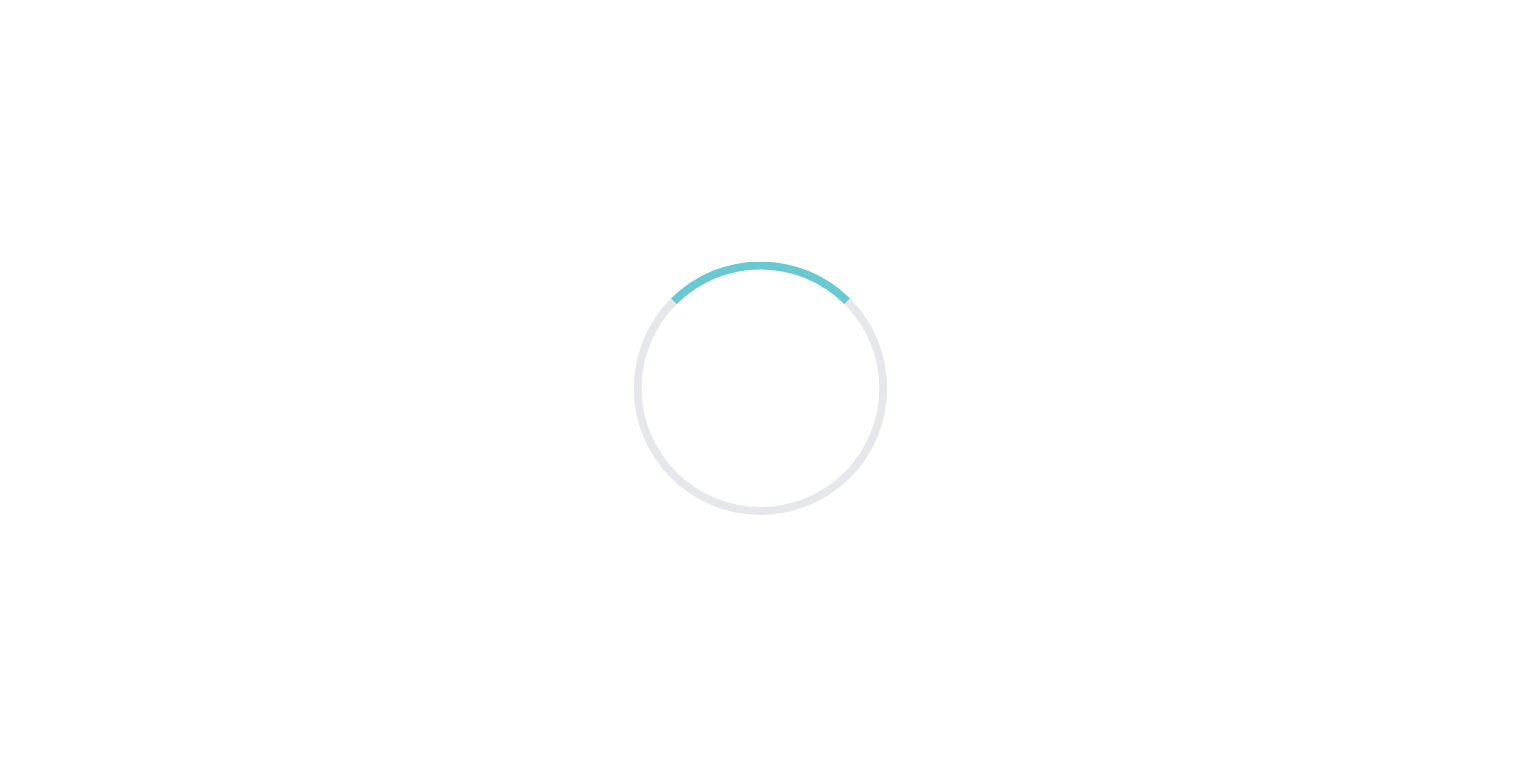 scroll, scrollTop: 0, scrollLeft: 0, axis: both 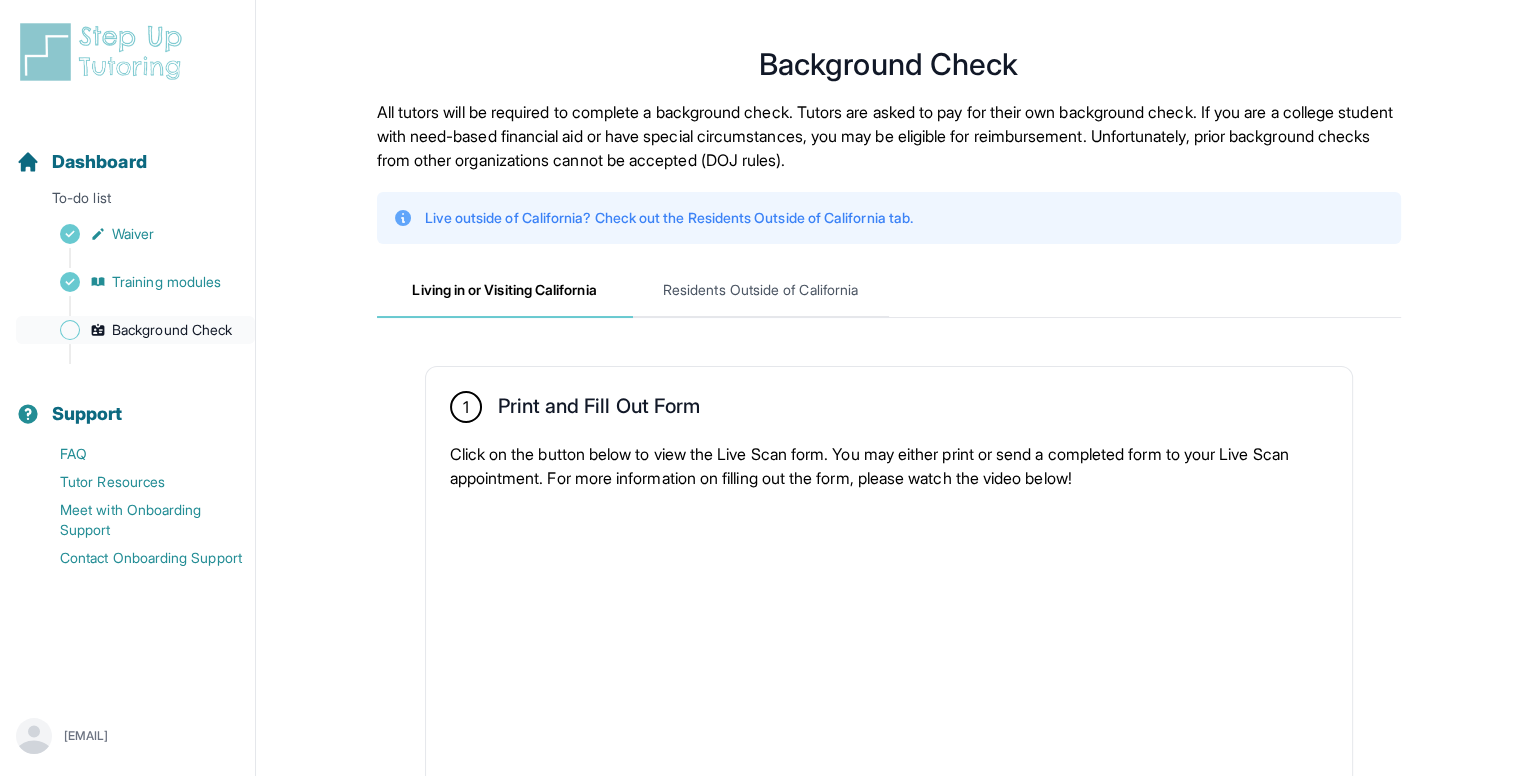 click on "Background Check" at bounding box center [172, 330] 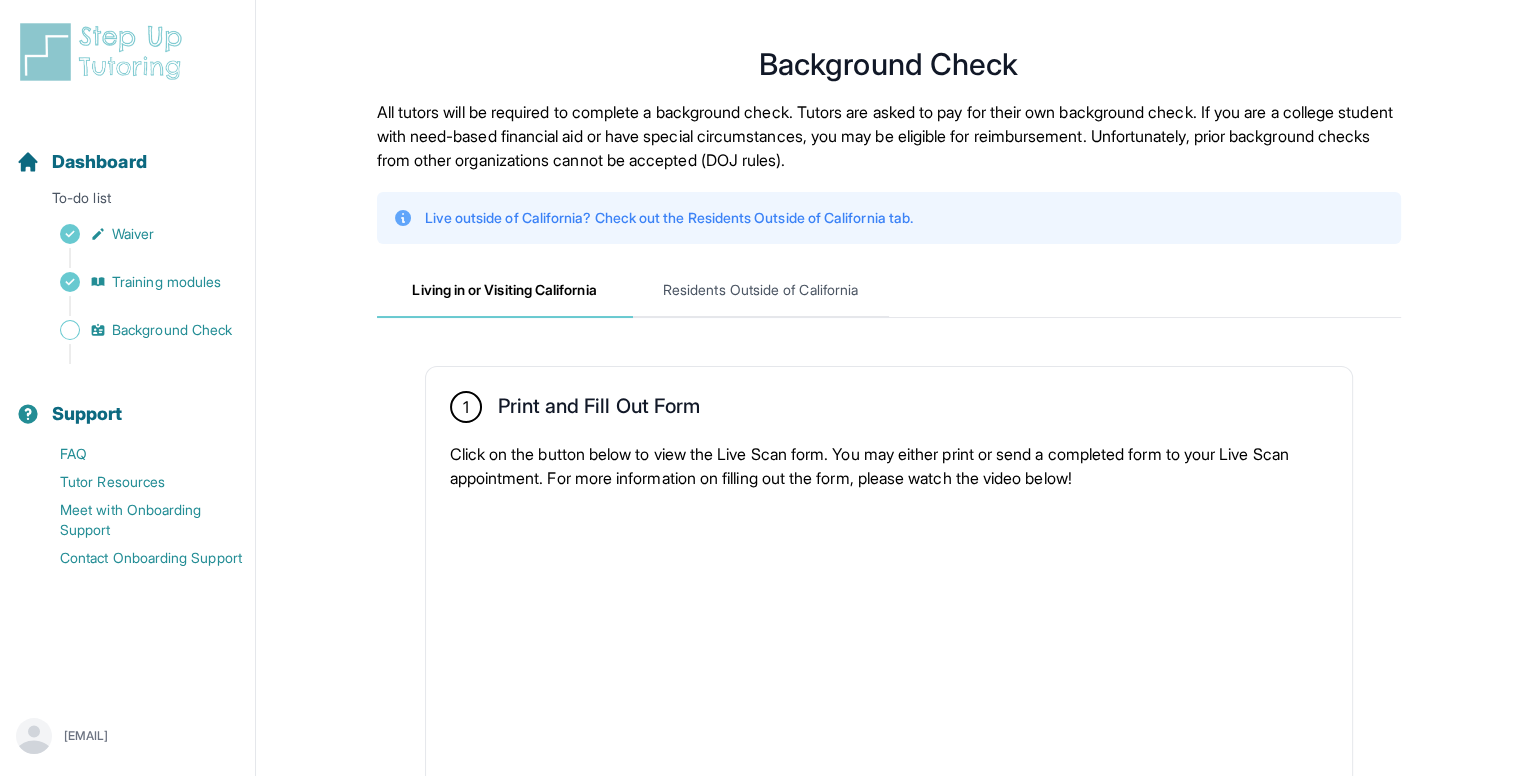 scroll, scrollTop: 43, scrollLeft: 0, axis: vertical 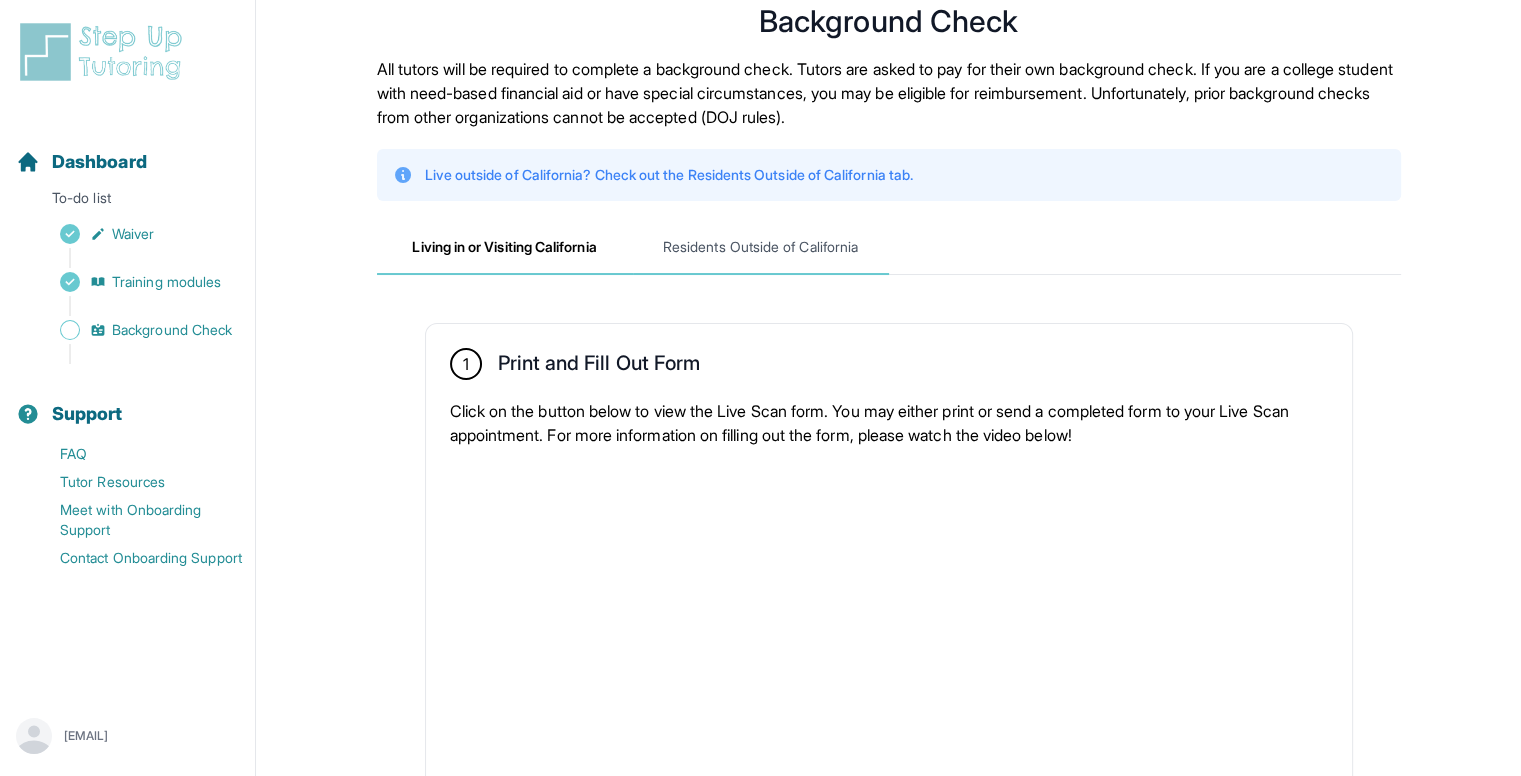 click on "Residents Outside of California" at bounding box center (761, 248) 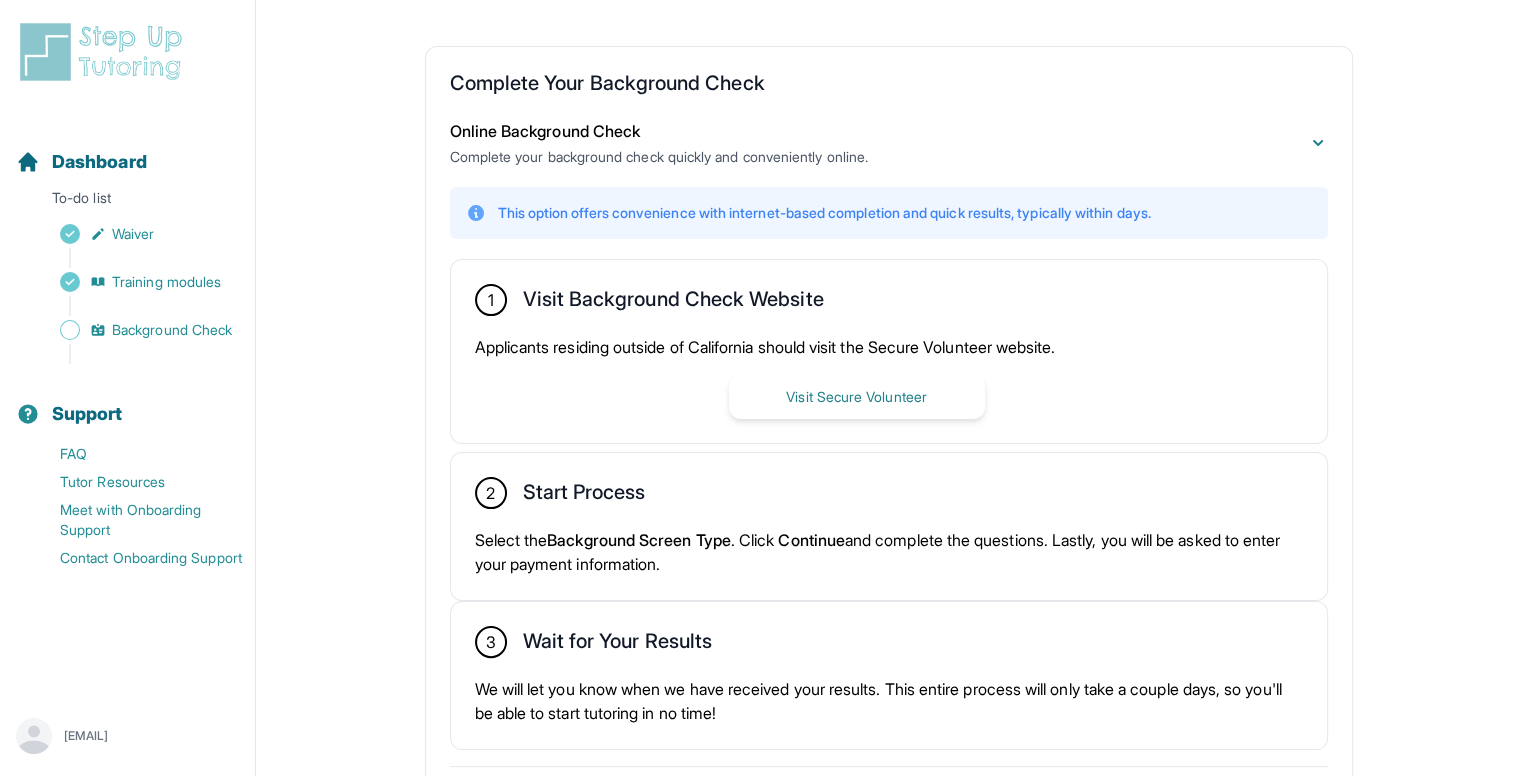 scroll, scrollTop: 323, scrollLeft: 0, axis: vertical 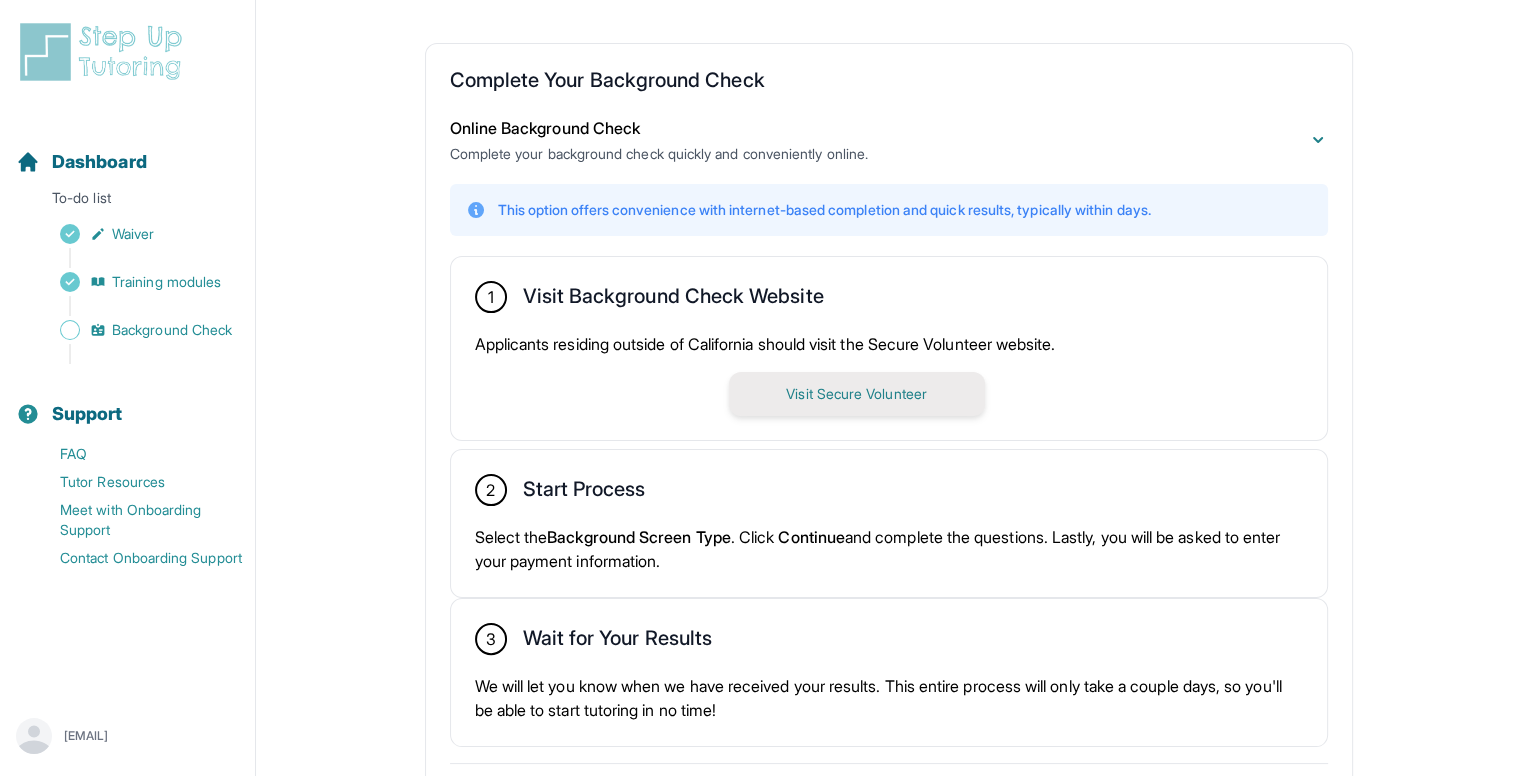 click on "Visit Secure Volunteer" at bounding box center (857, 394) 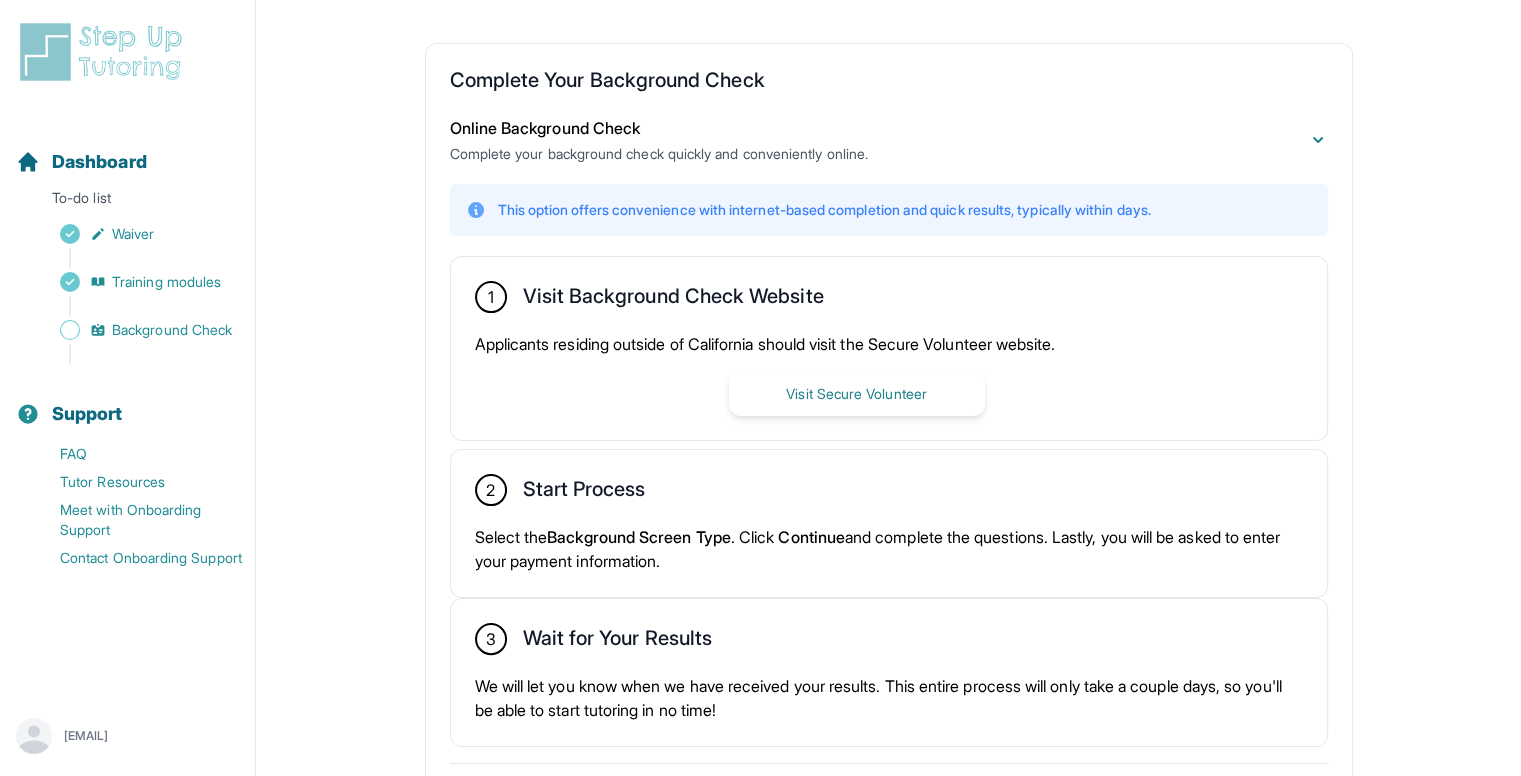 scroll, scrollTop: 408, scrollLeft: 0, axis: vertical 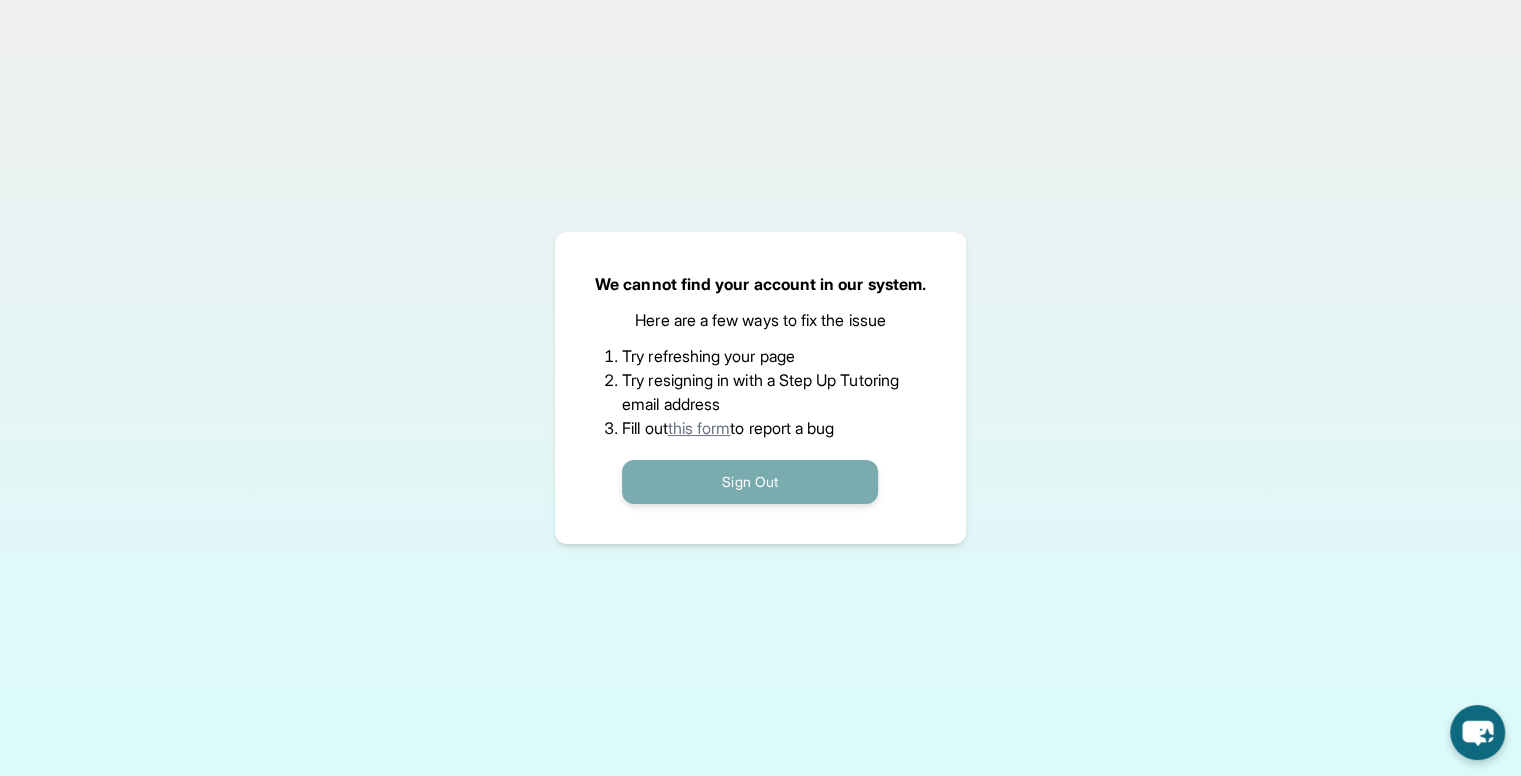 click on "Sign Out" at bounding box center (750, 482) 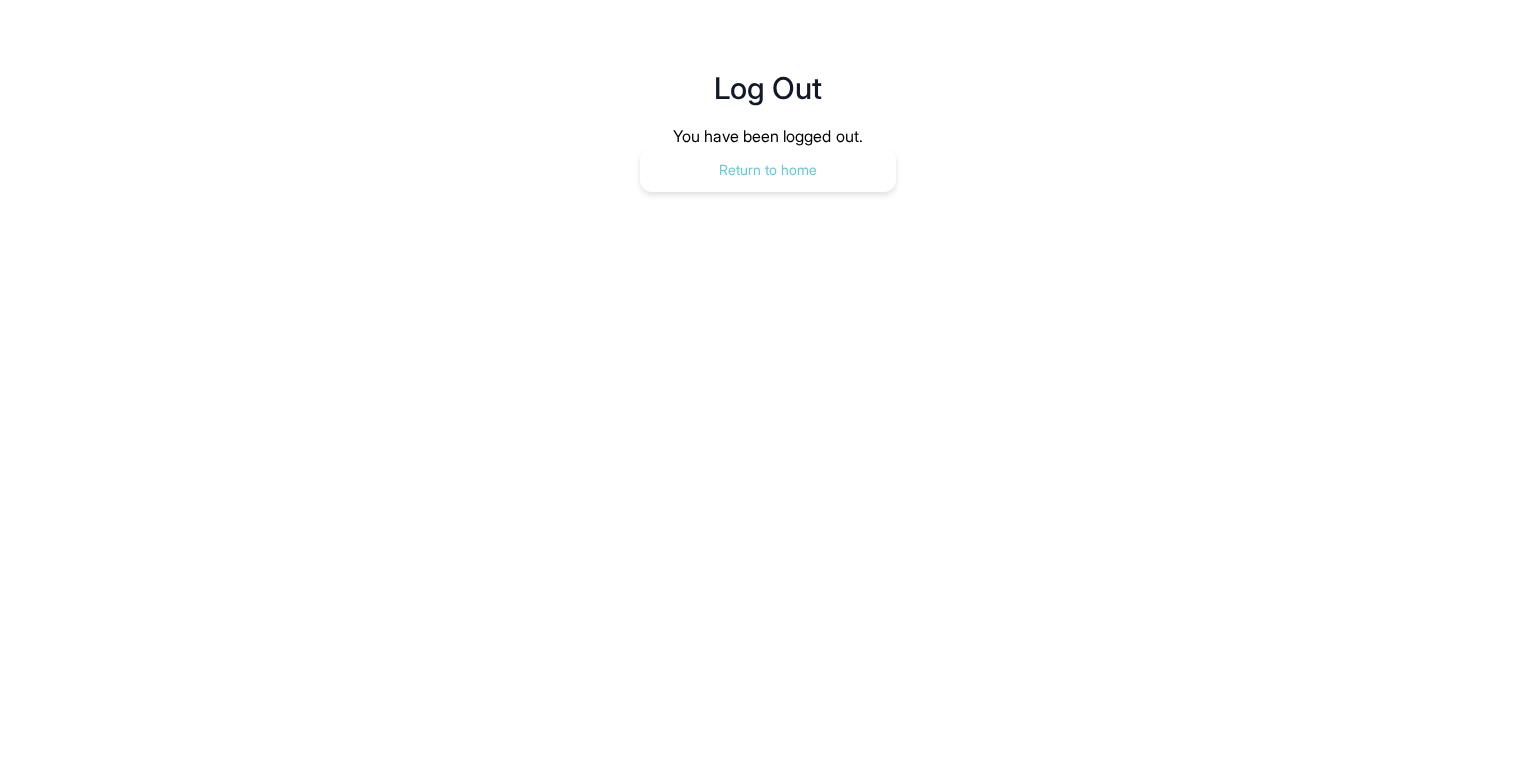 click on "Return to home" at bounding box center (768, 170) 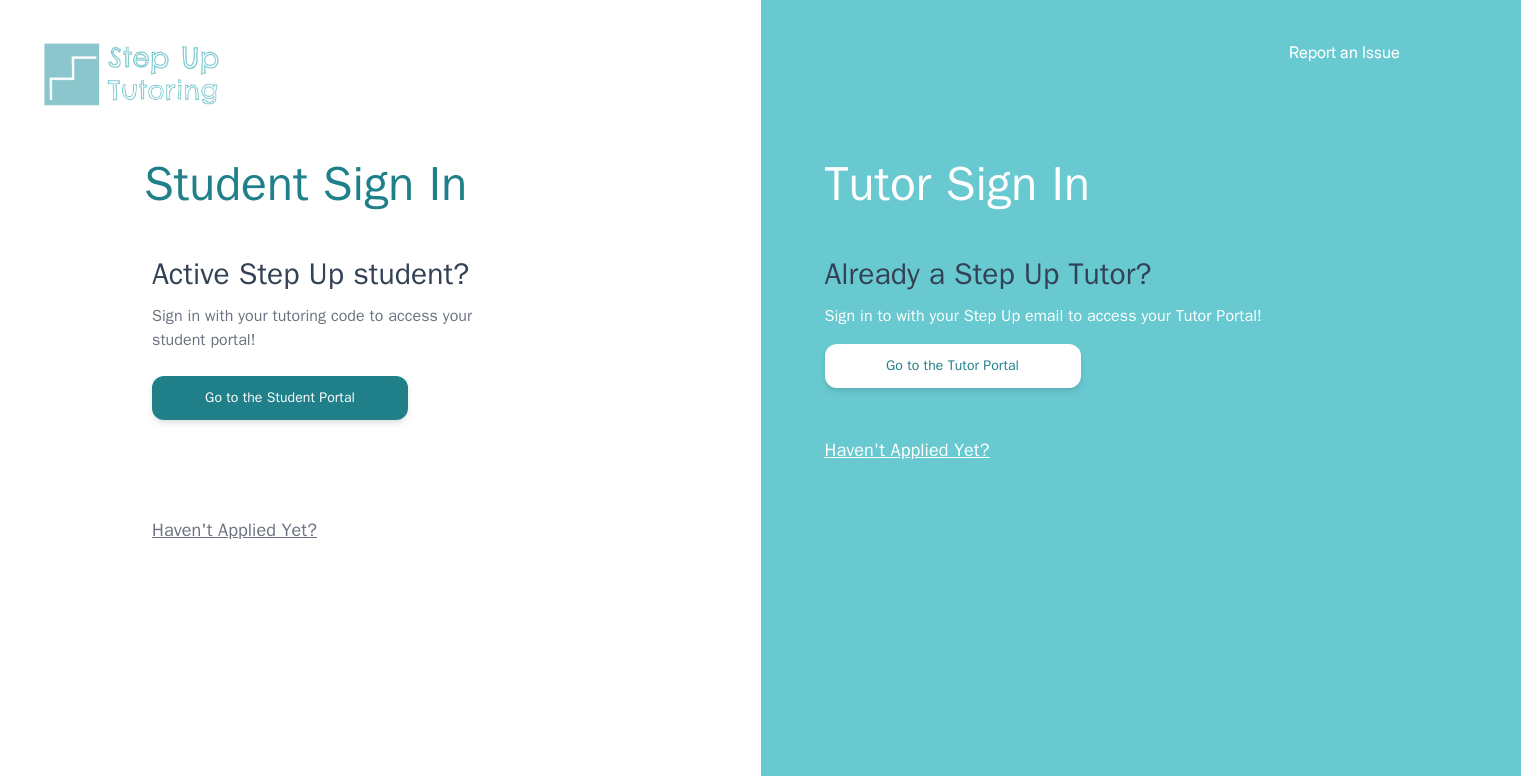 scroll, scrollTop: 0, scrollLeft: 0, axis: both 